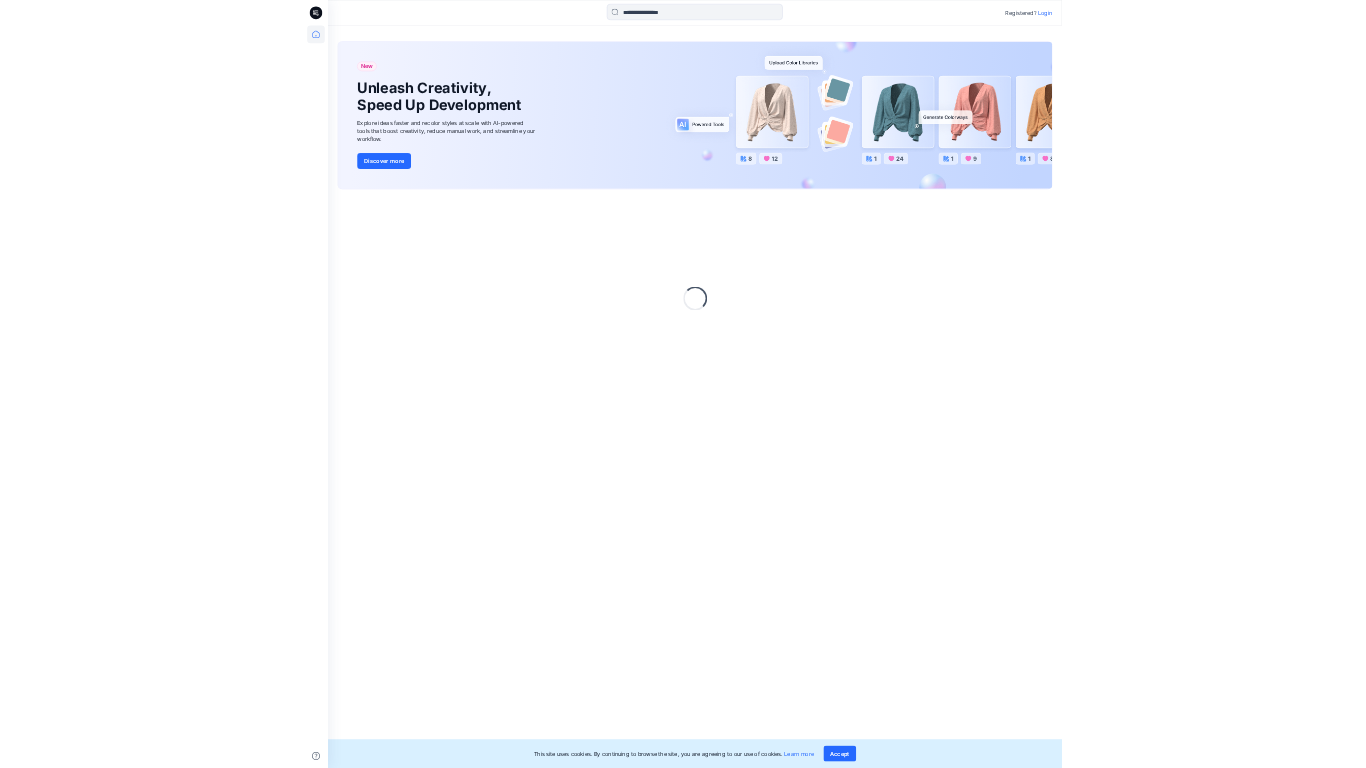 scroll, scrollTop: 0, scrollLeft: 0, axis: both 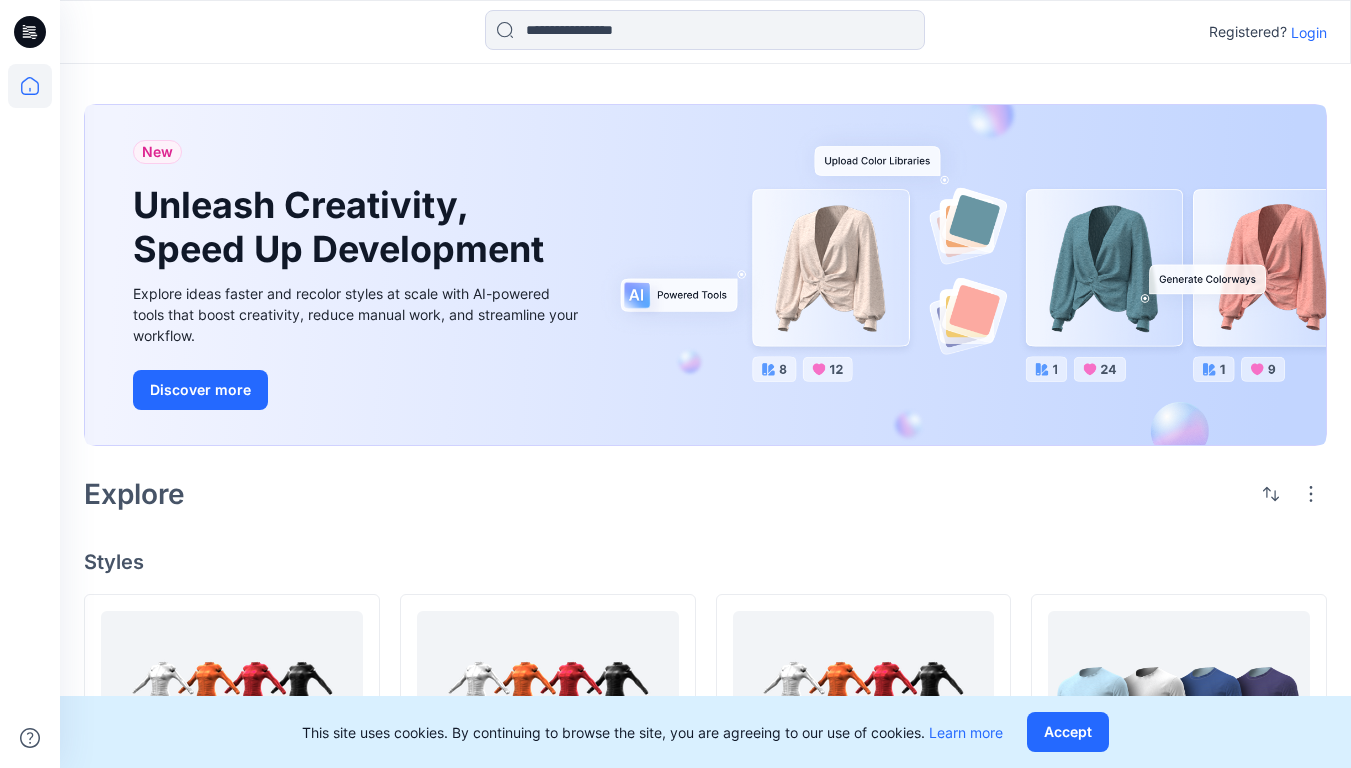 click on "Login" at bounding box center (1309, 32) 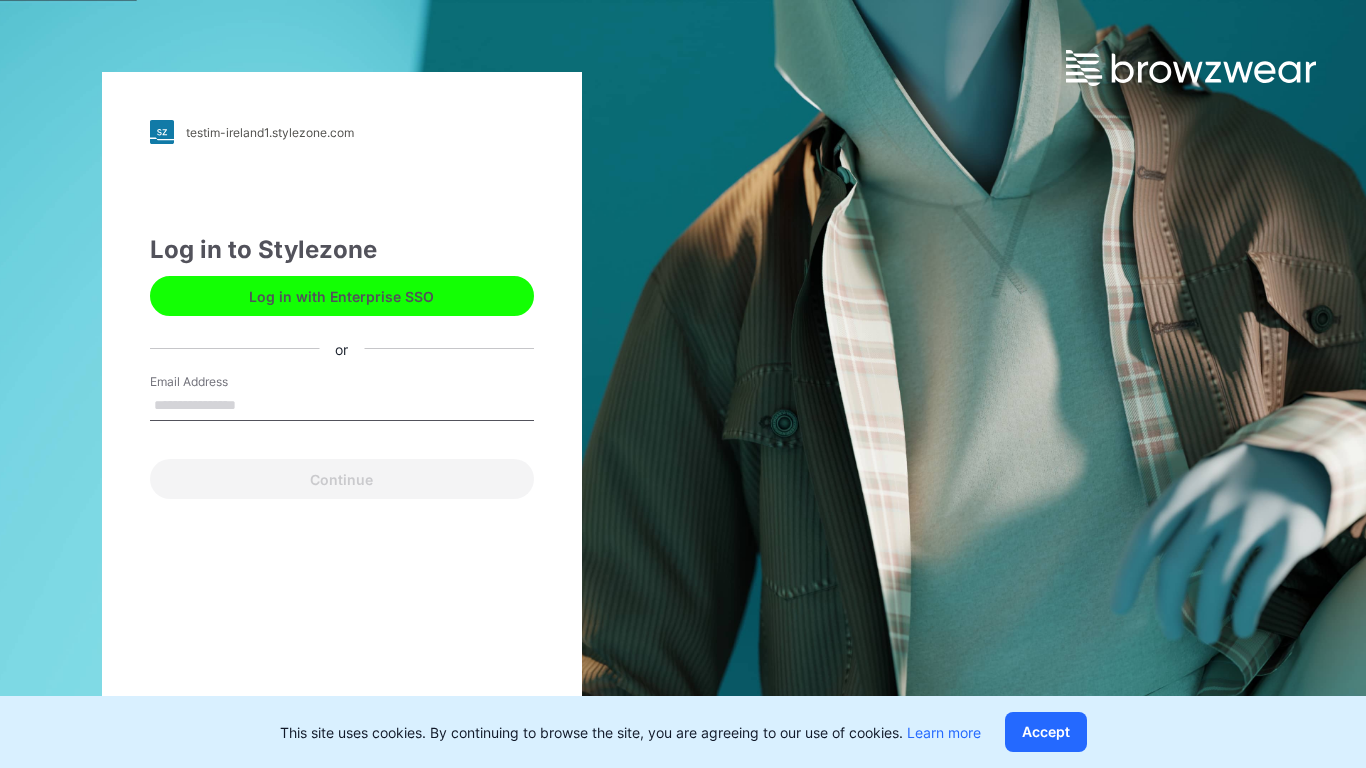 click on "Email Address" at bounding box center (342, 406) 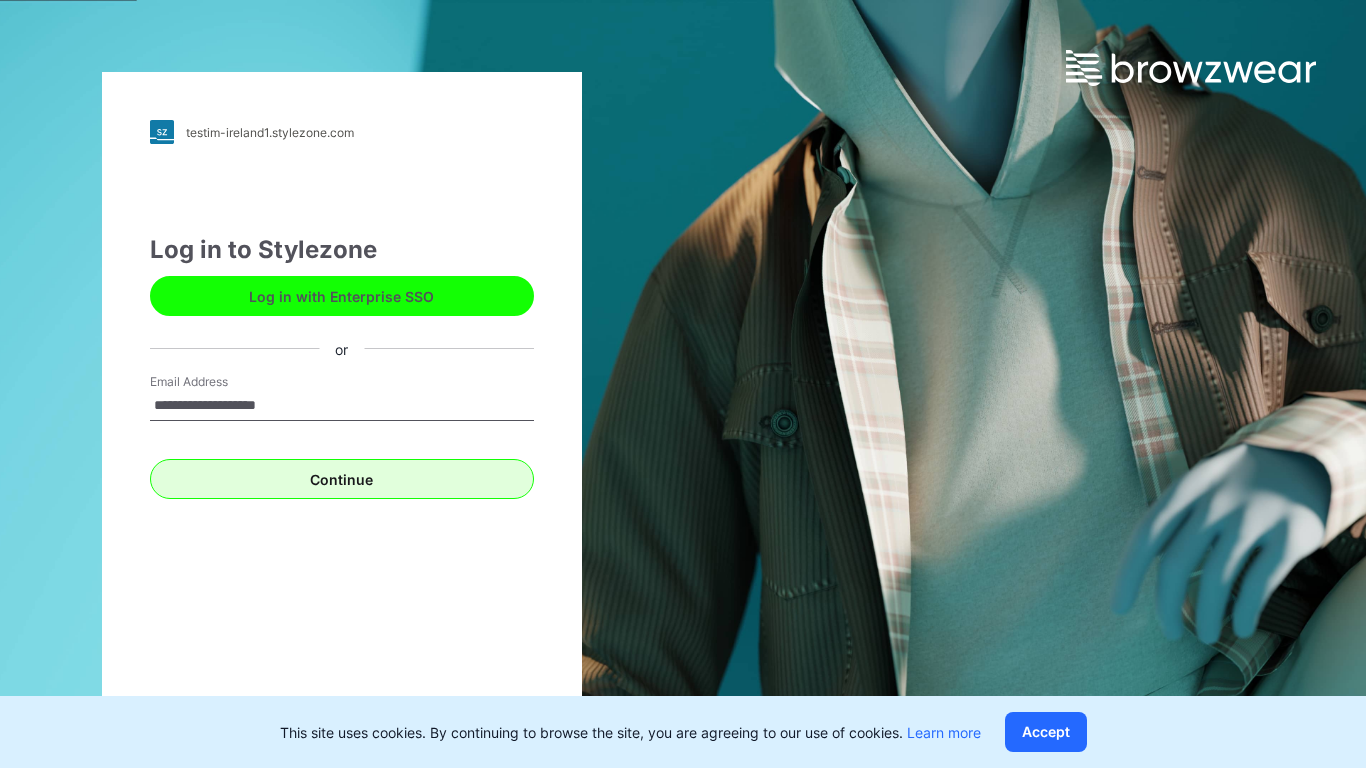 type on "**********" 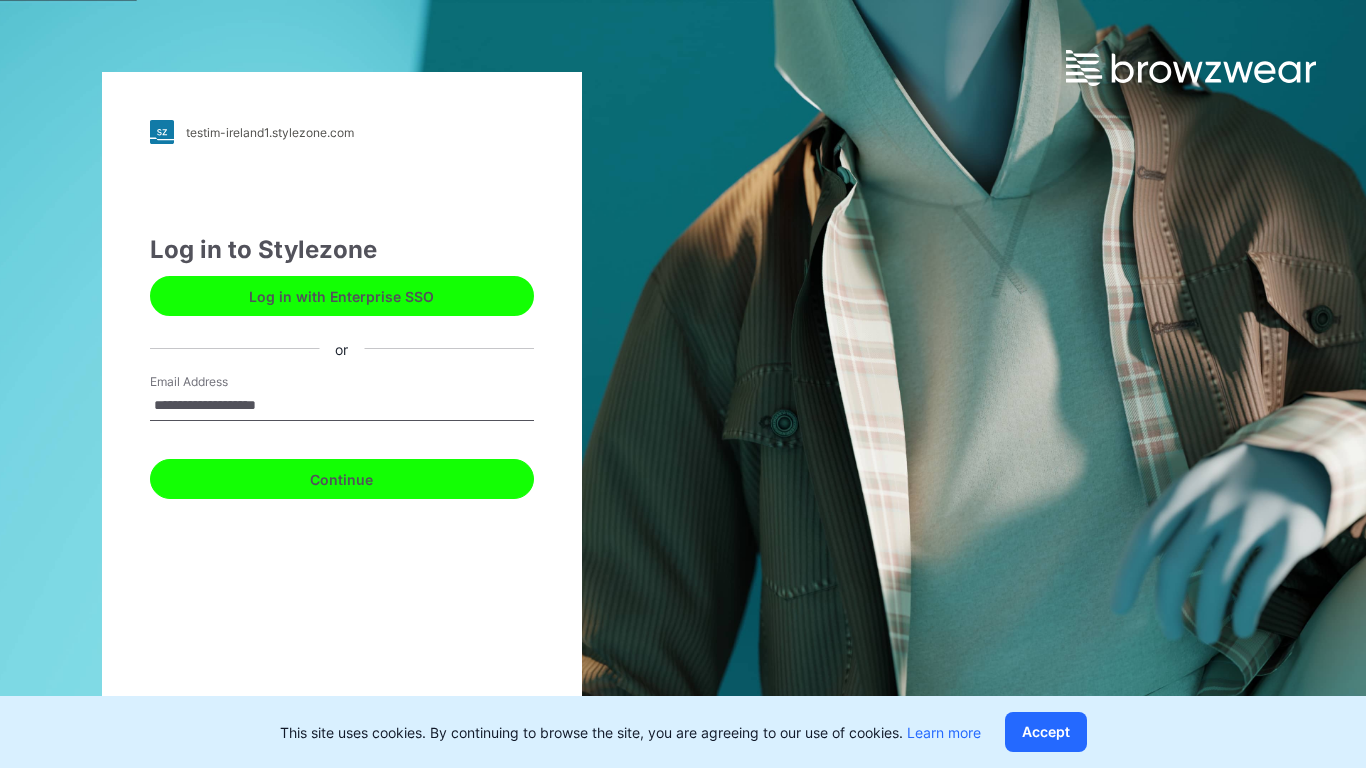 click on "Continue" at bounding box center [342, 479] 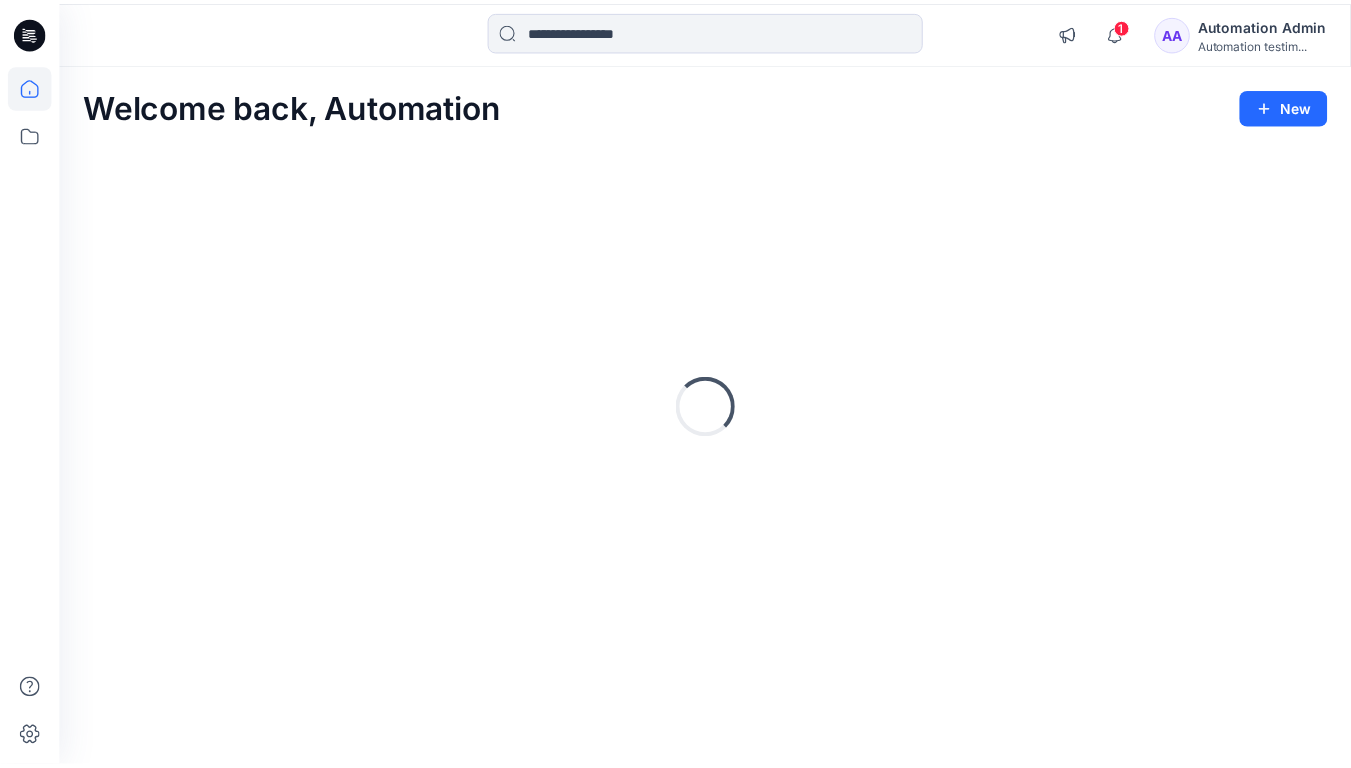 scroll, scrollTop: 0, scrollLeft: 0, axis: both 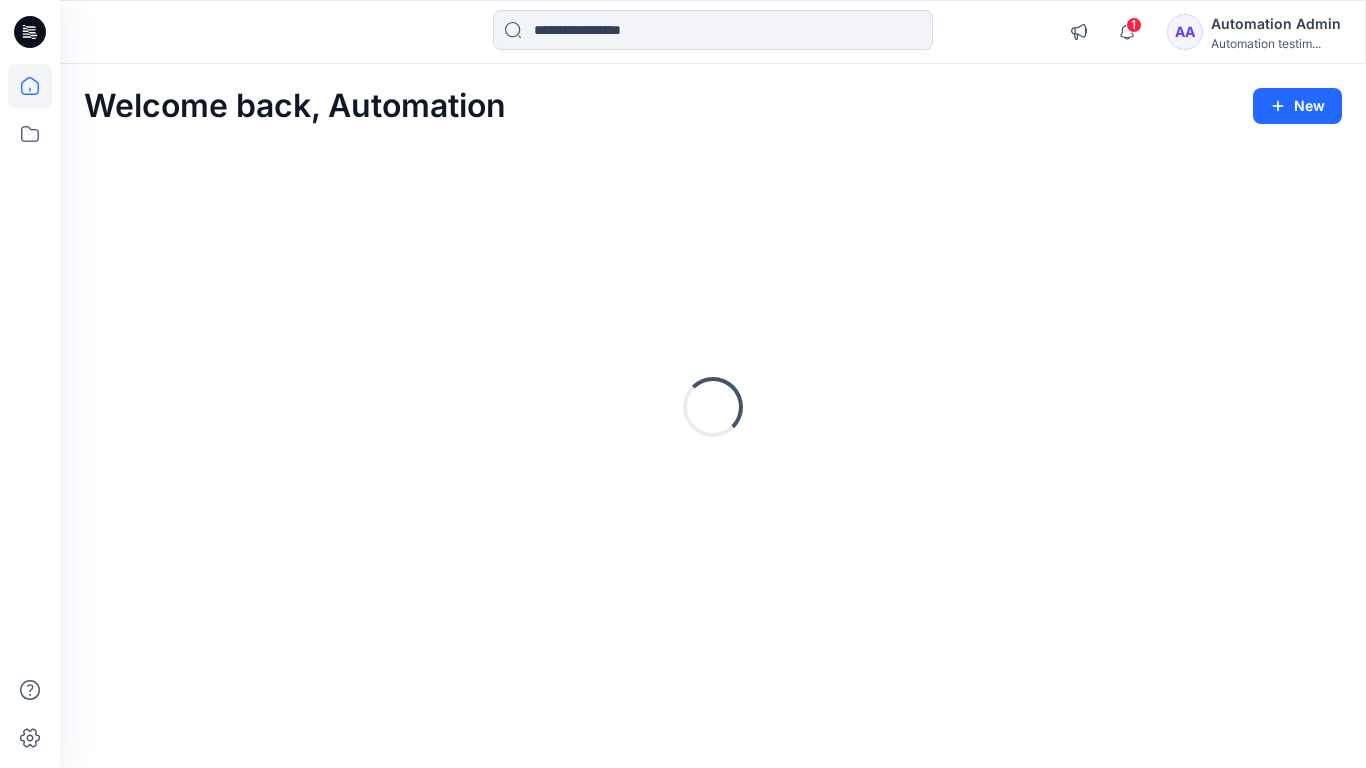 click 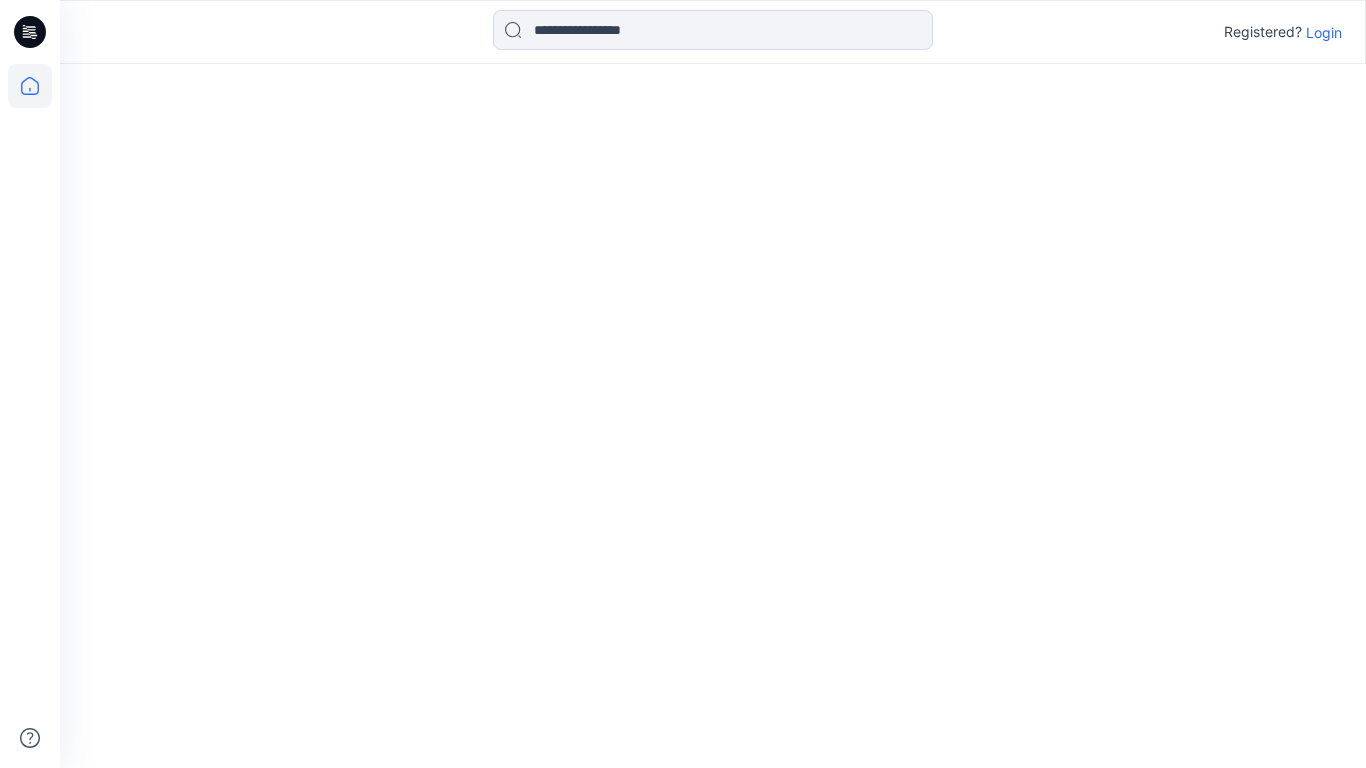 scroll, scrollTop: 0, scrollLeft: 0, axis: both 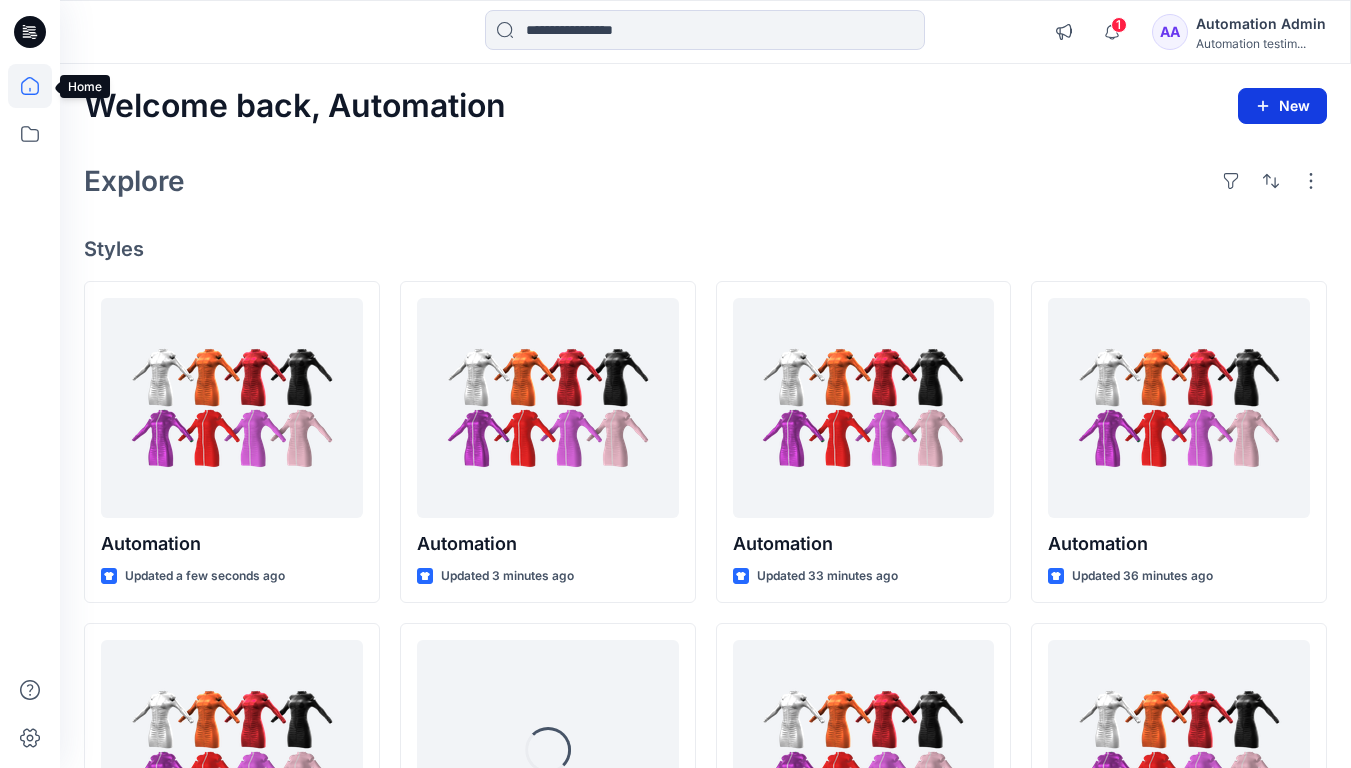 click on "New" at bounding box center (1282, 106) 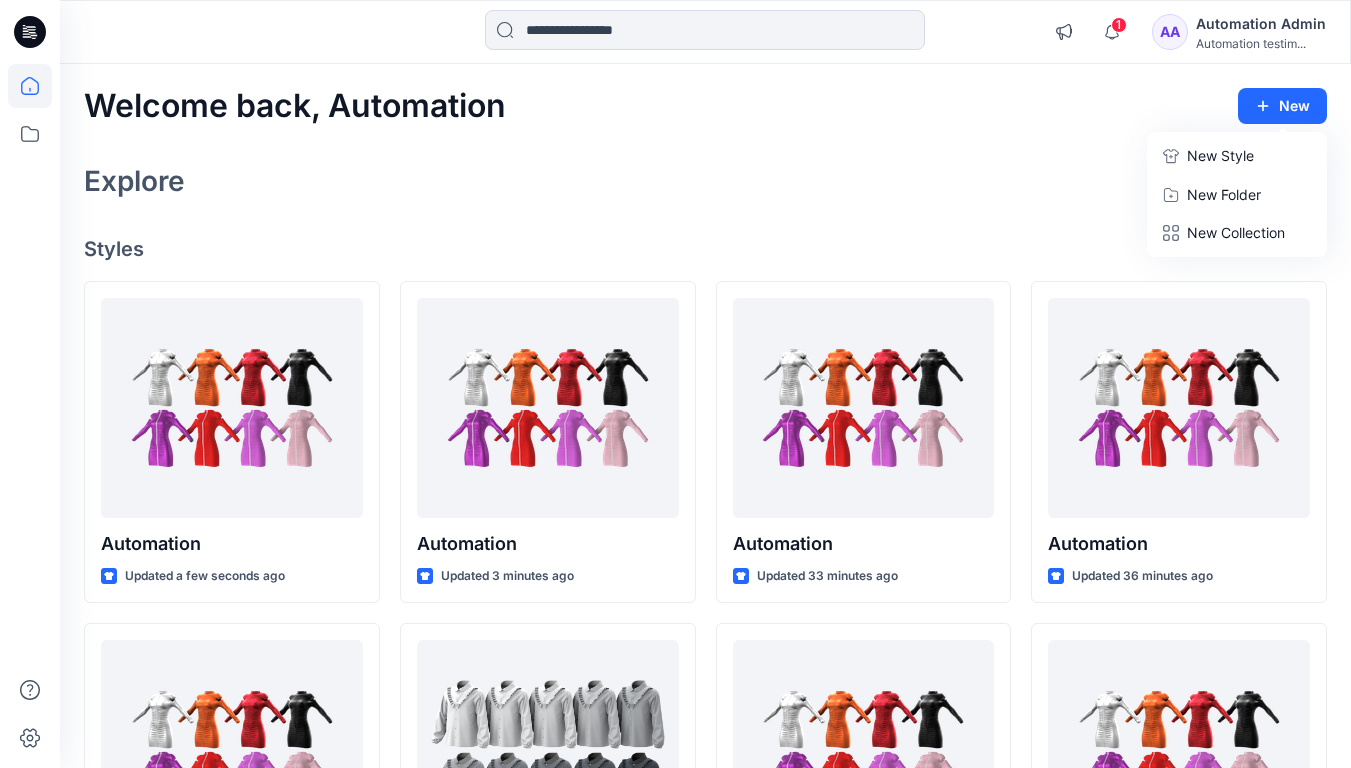 click on "New Style" at bounding box center [1220, 156] 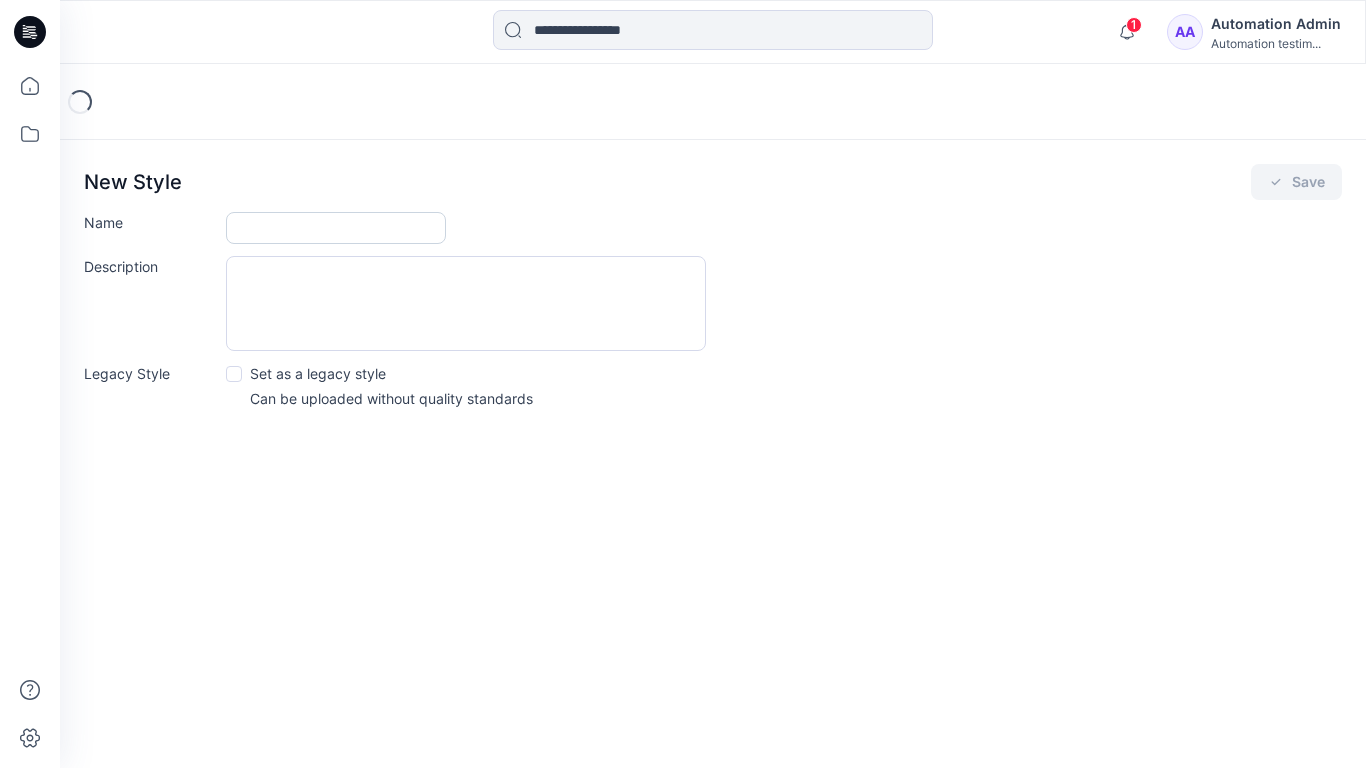 click on "Name" at bounding box center (336, 228) 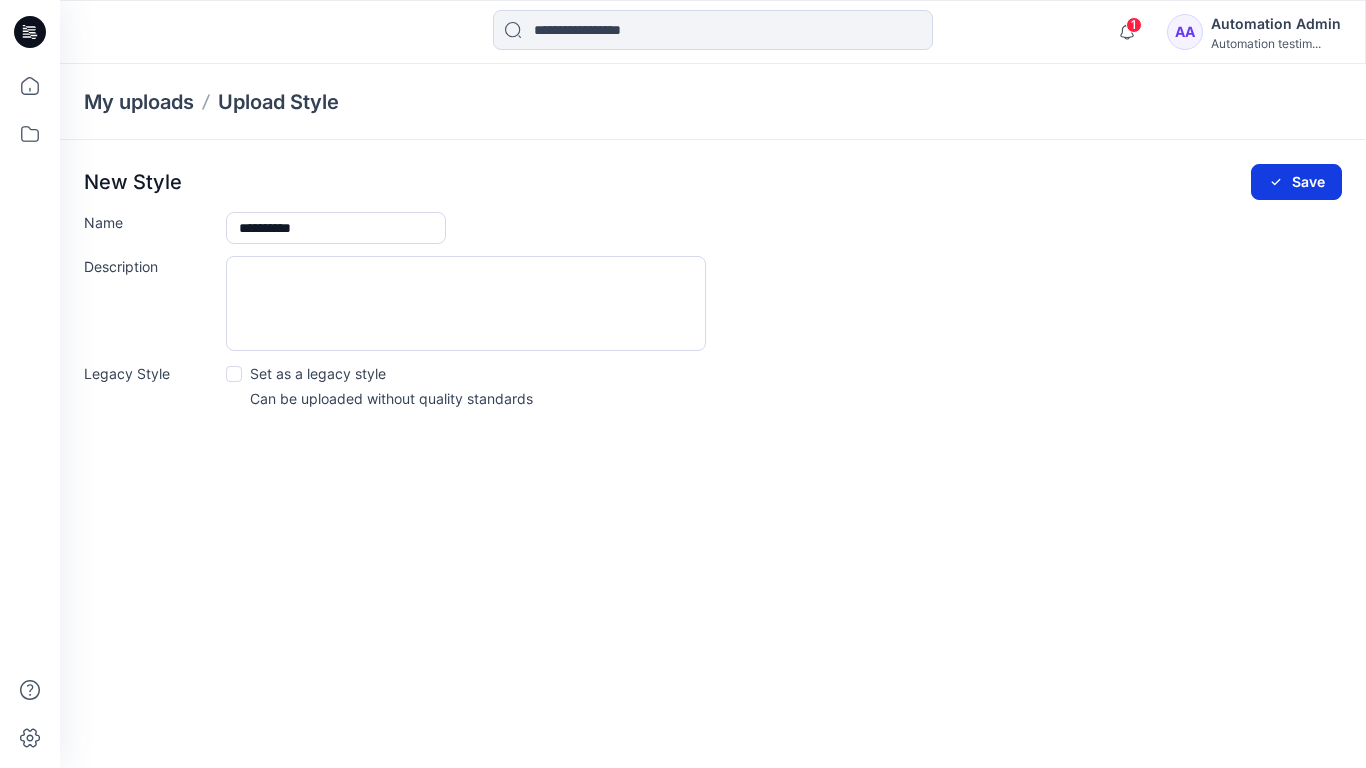 type on "**********" 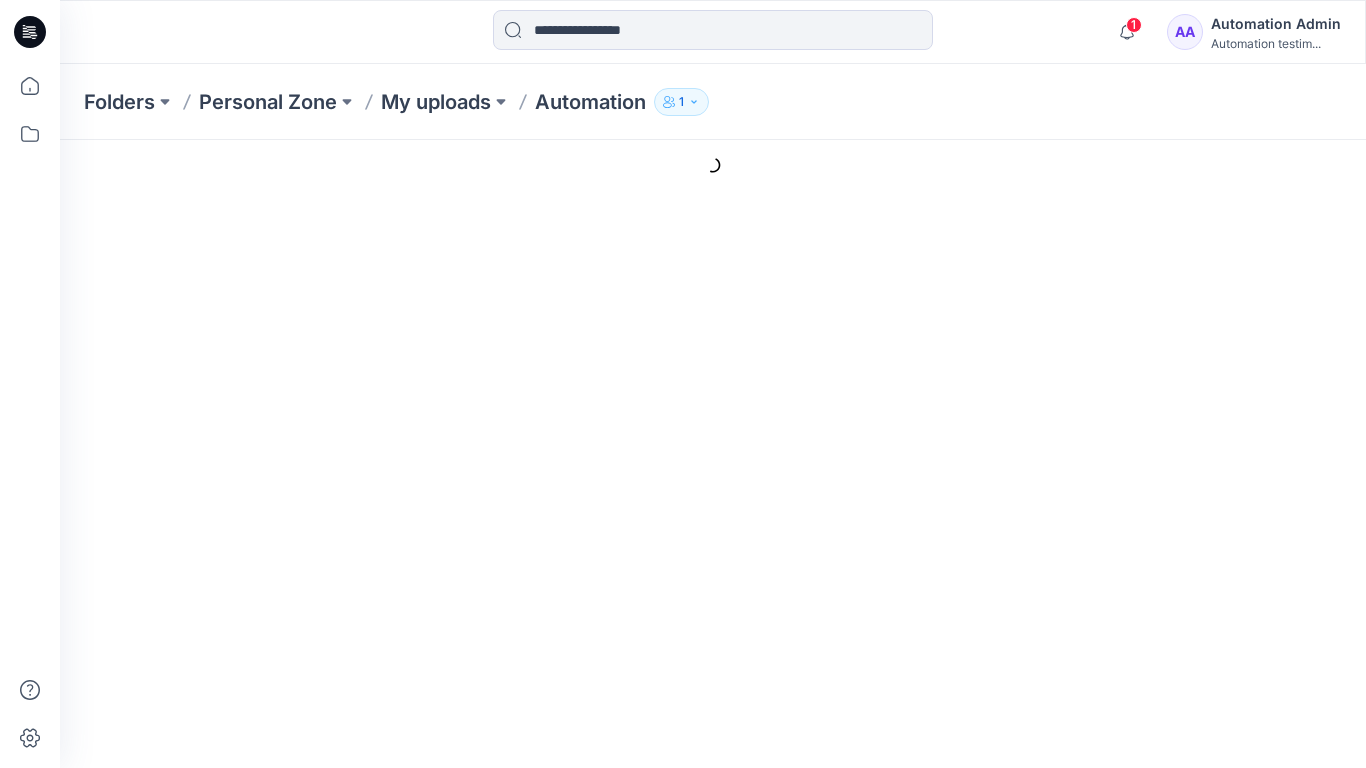 scroll, scrollTop: 0, scrollLeft: 0, axis: both 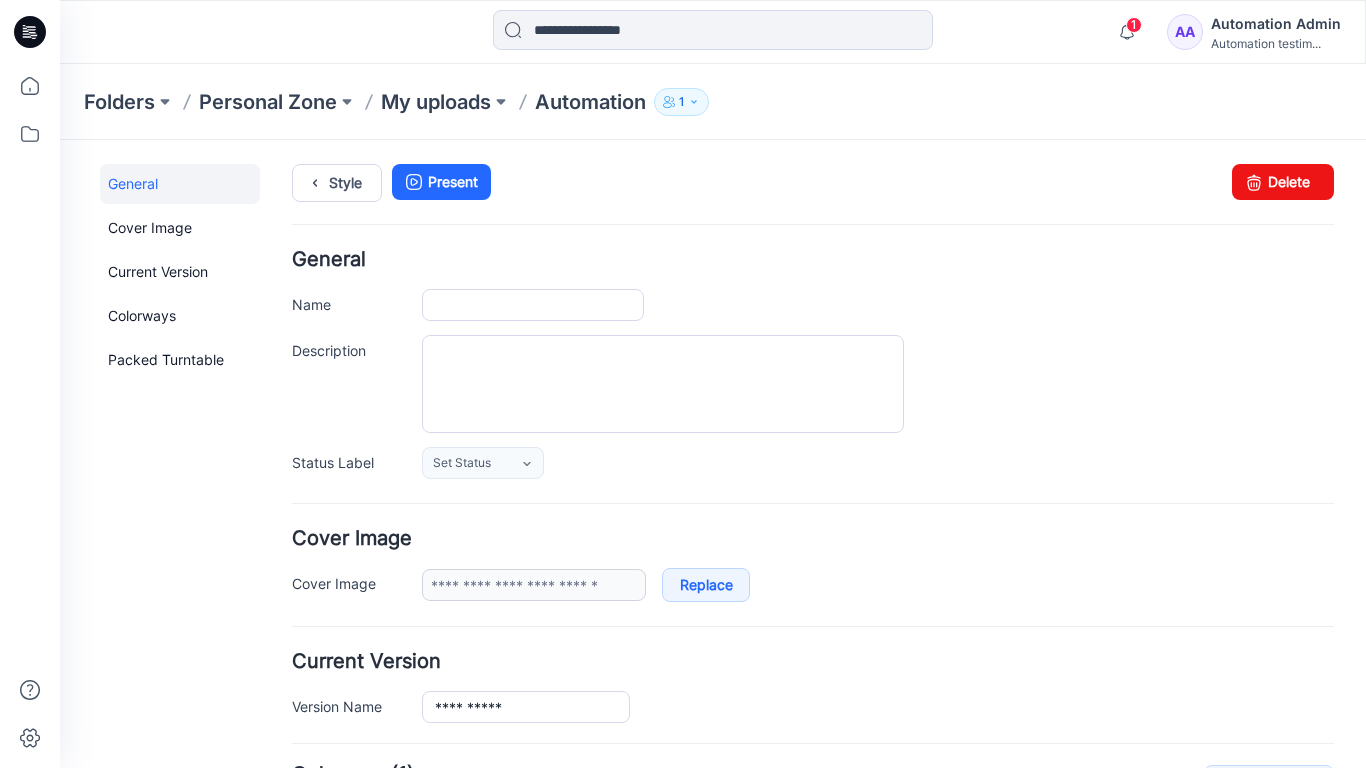 type on "**********" 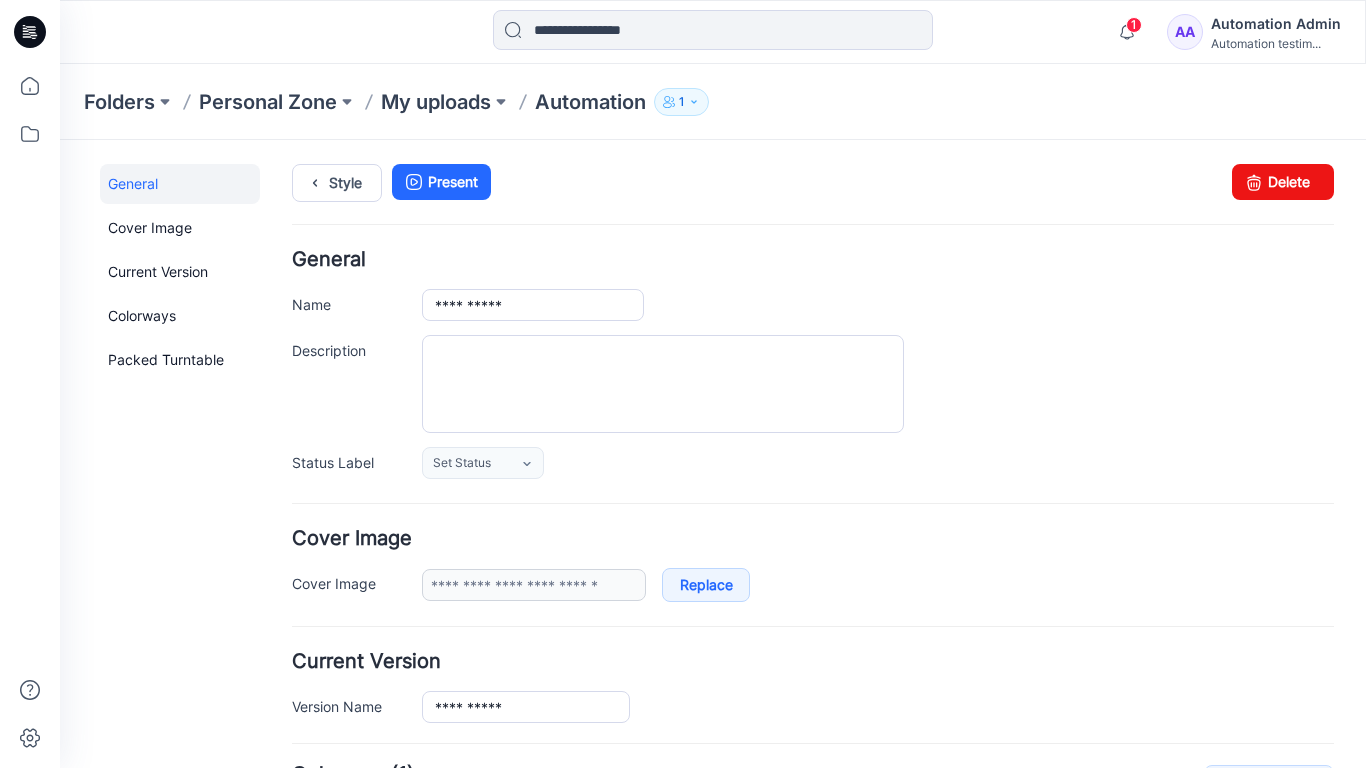 scroll, scrollTop: 504, scrollLeft: 0, axis: vertical 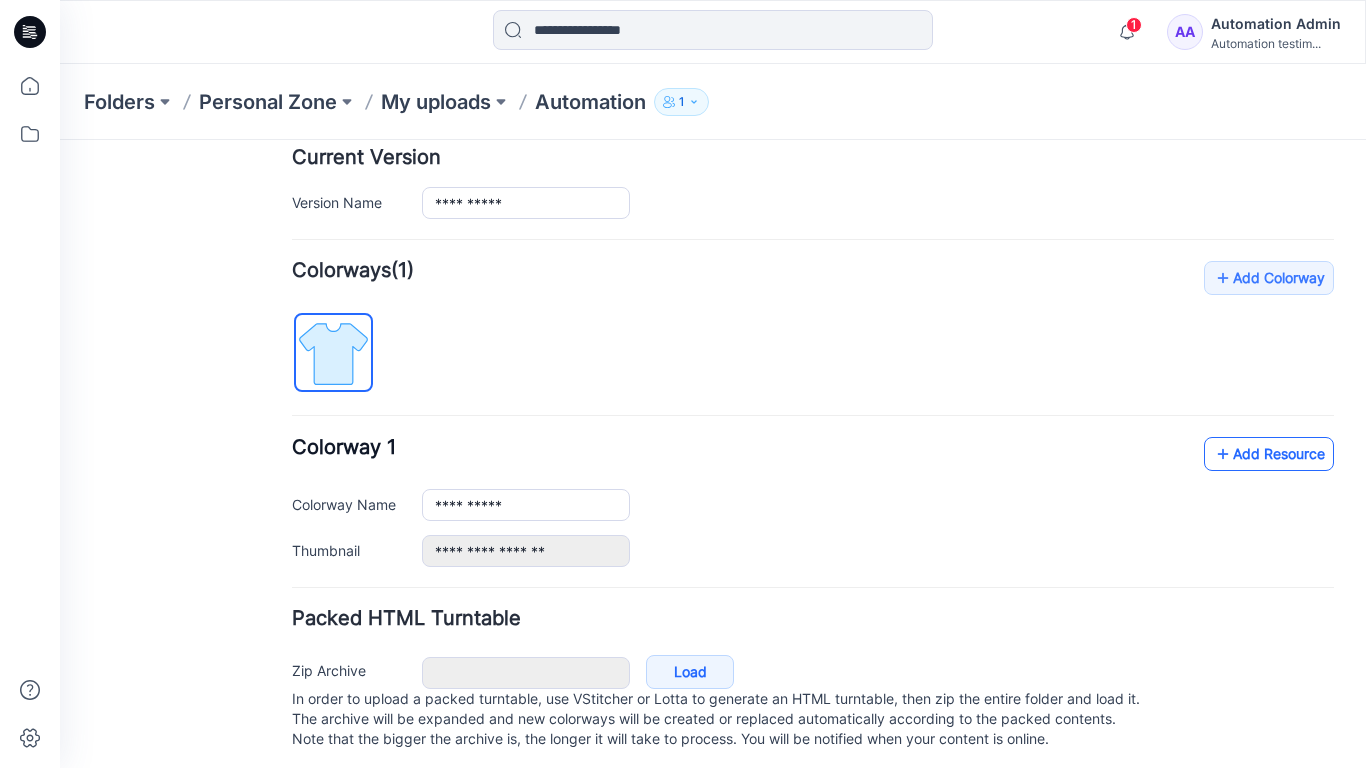 click on "Add Resource" at bounding box center [1269, 454] 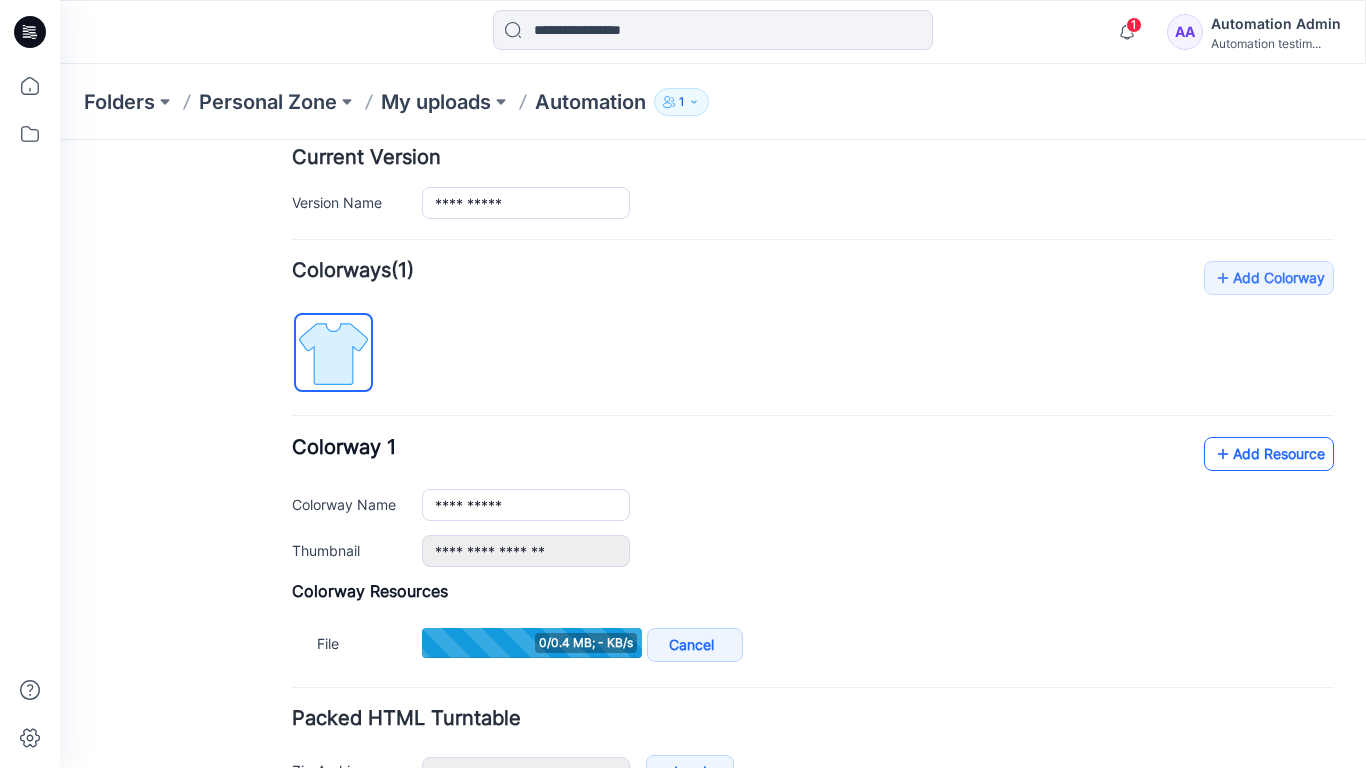 type 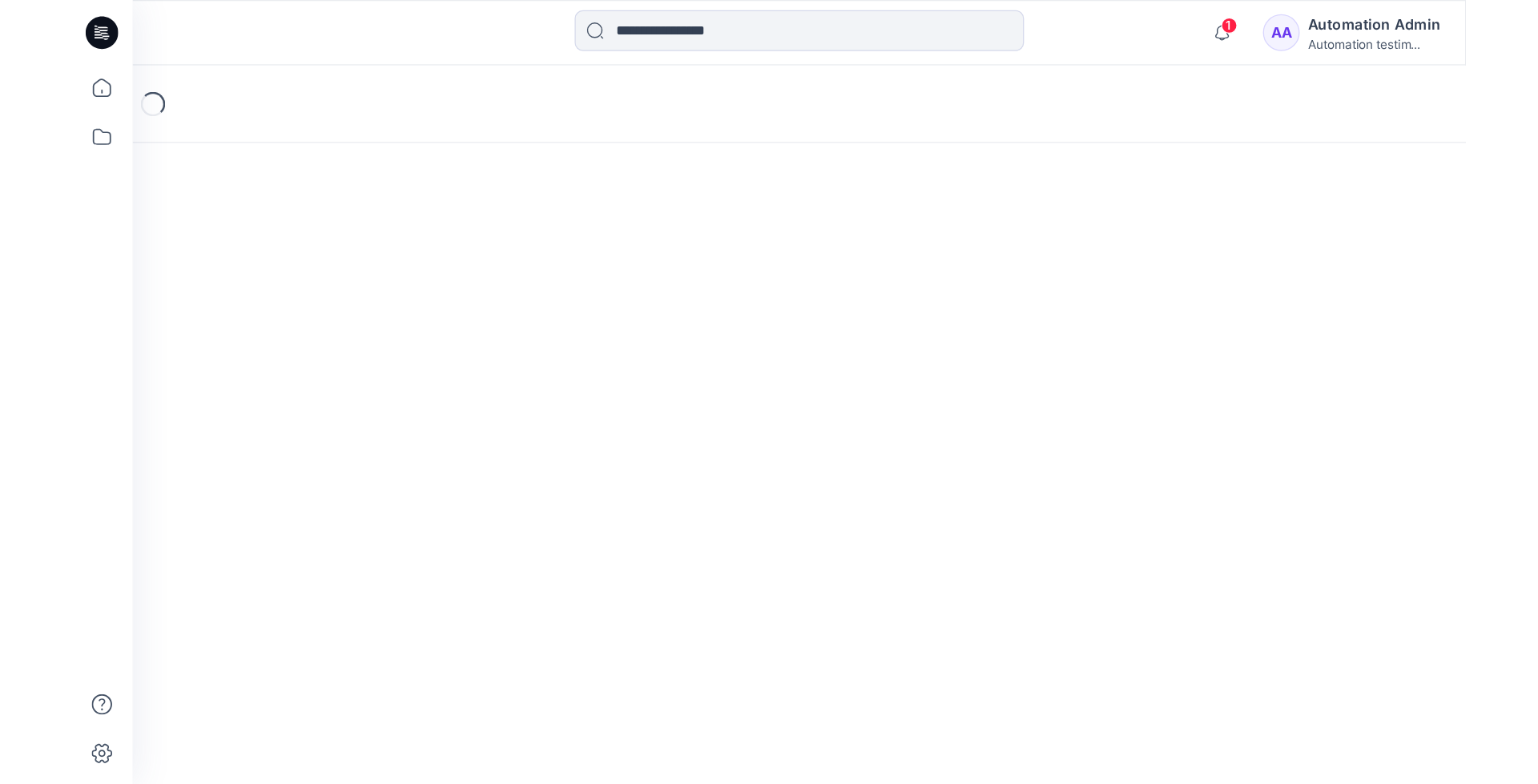 scroll, scrollTop: 0, scrollLeft: 0, axis: both 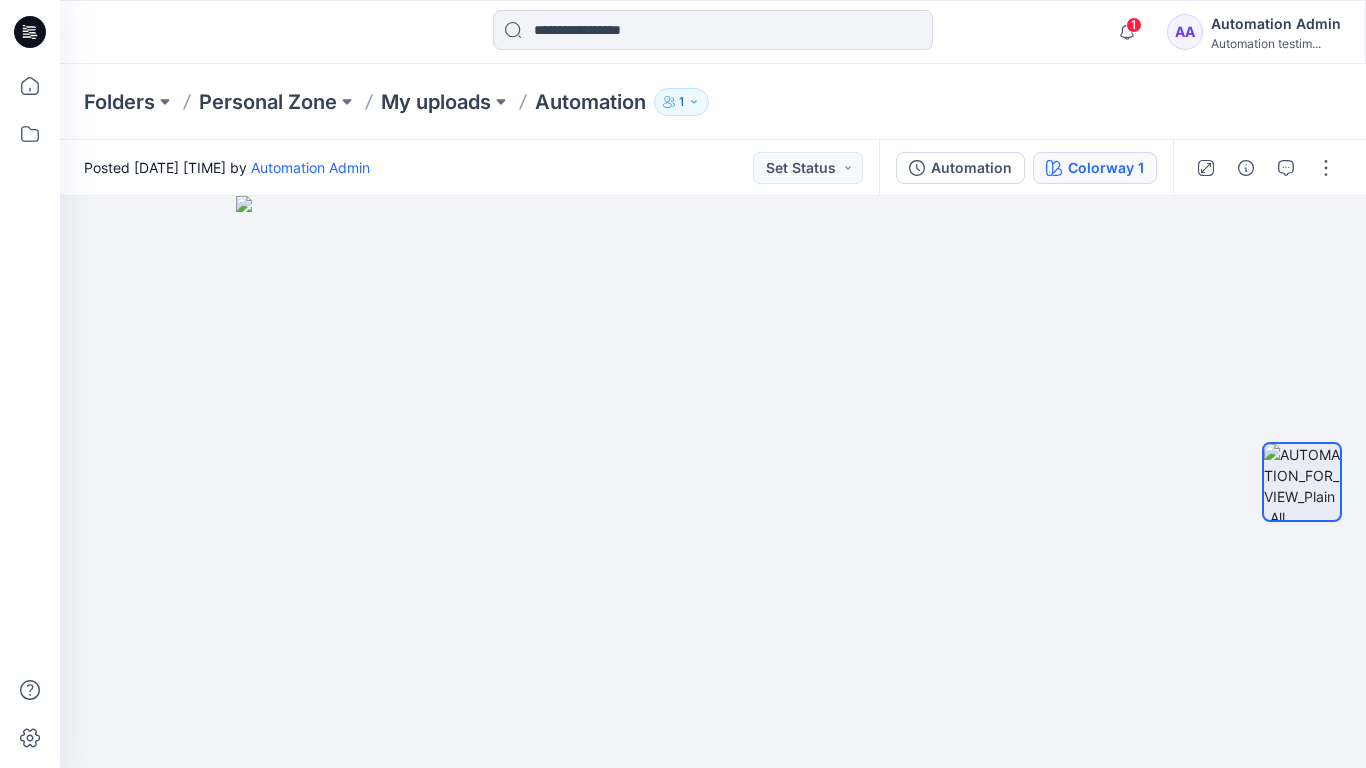 click on "Colorway 1" at bounding box center (1095, 168) 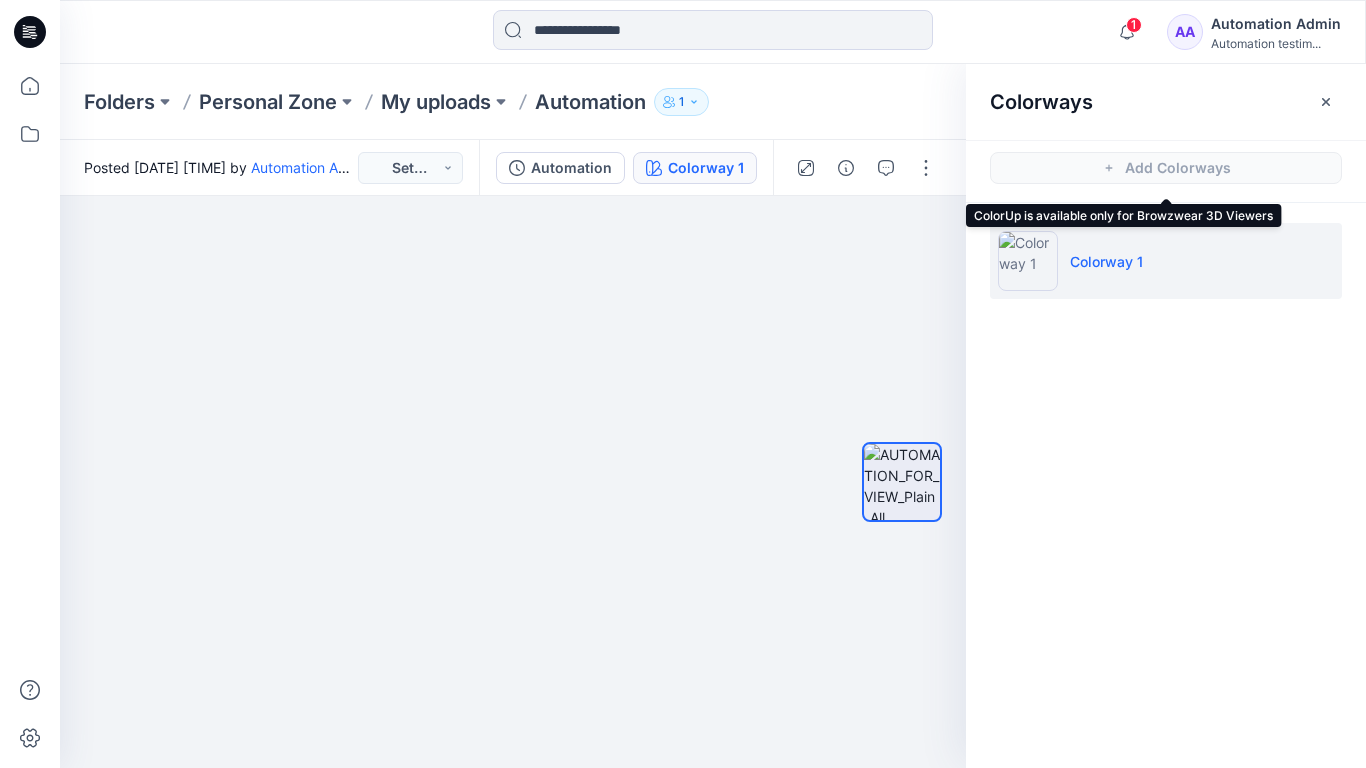 click on "Colorway 1" at bounding box center (1166, 261) 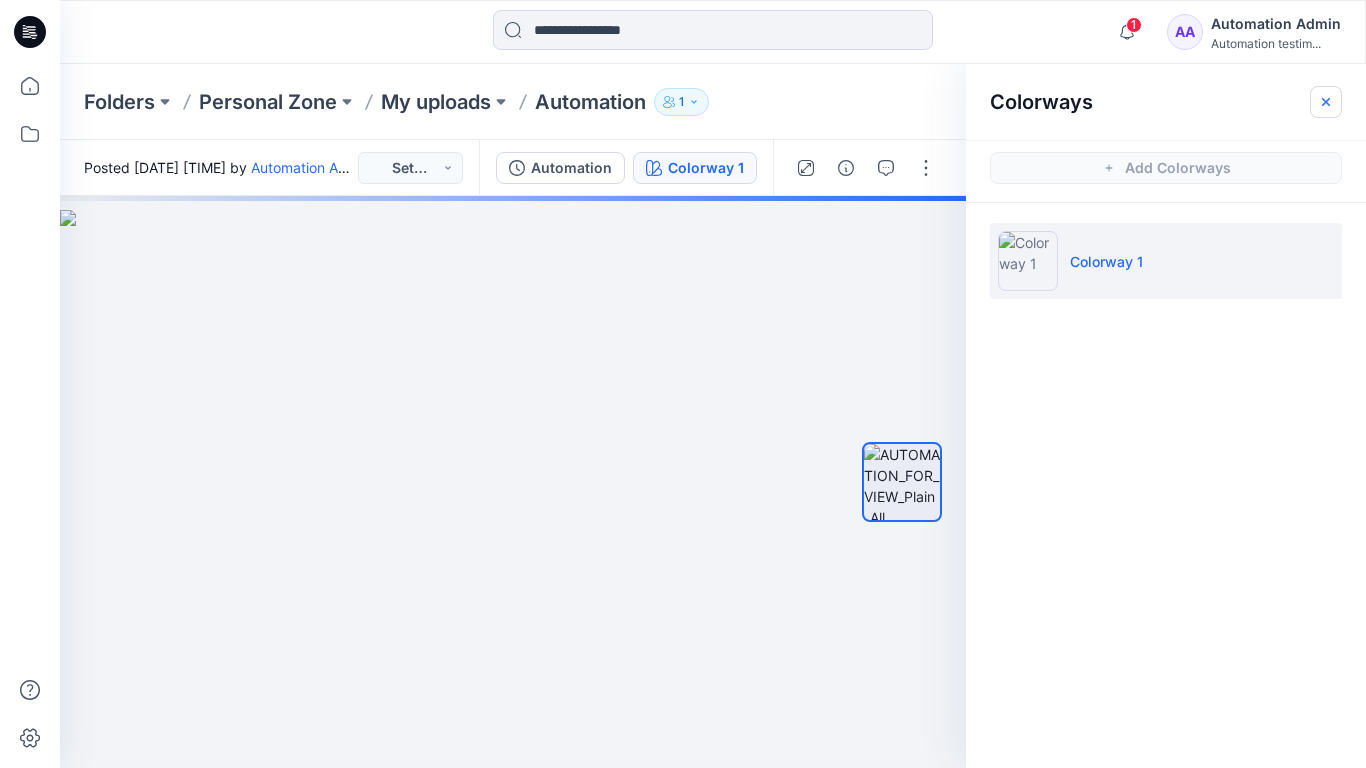 click at bounding box center (1326, 102) 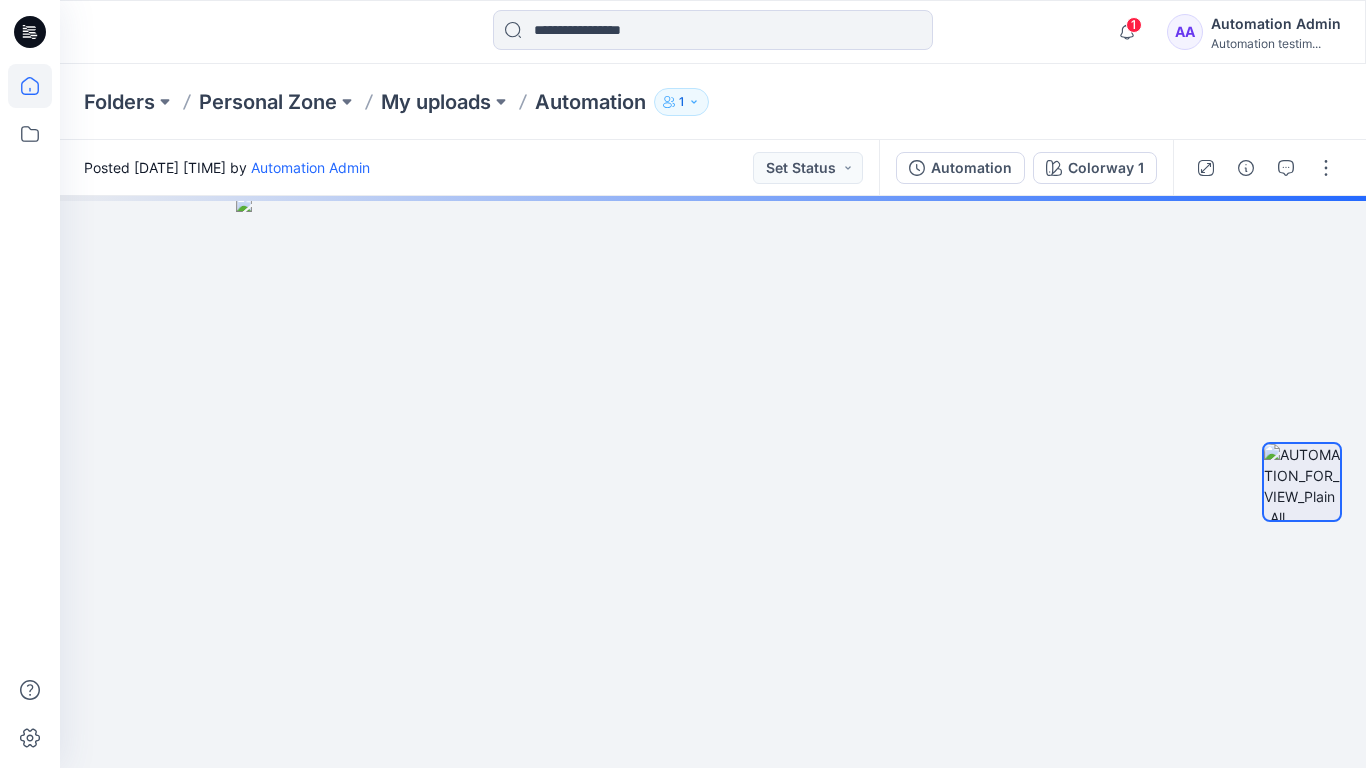 click 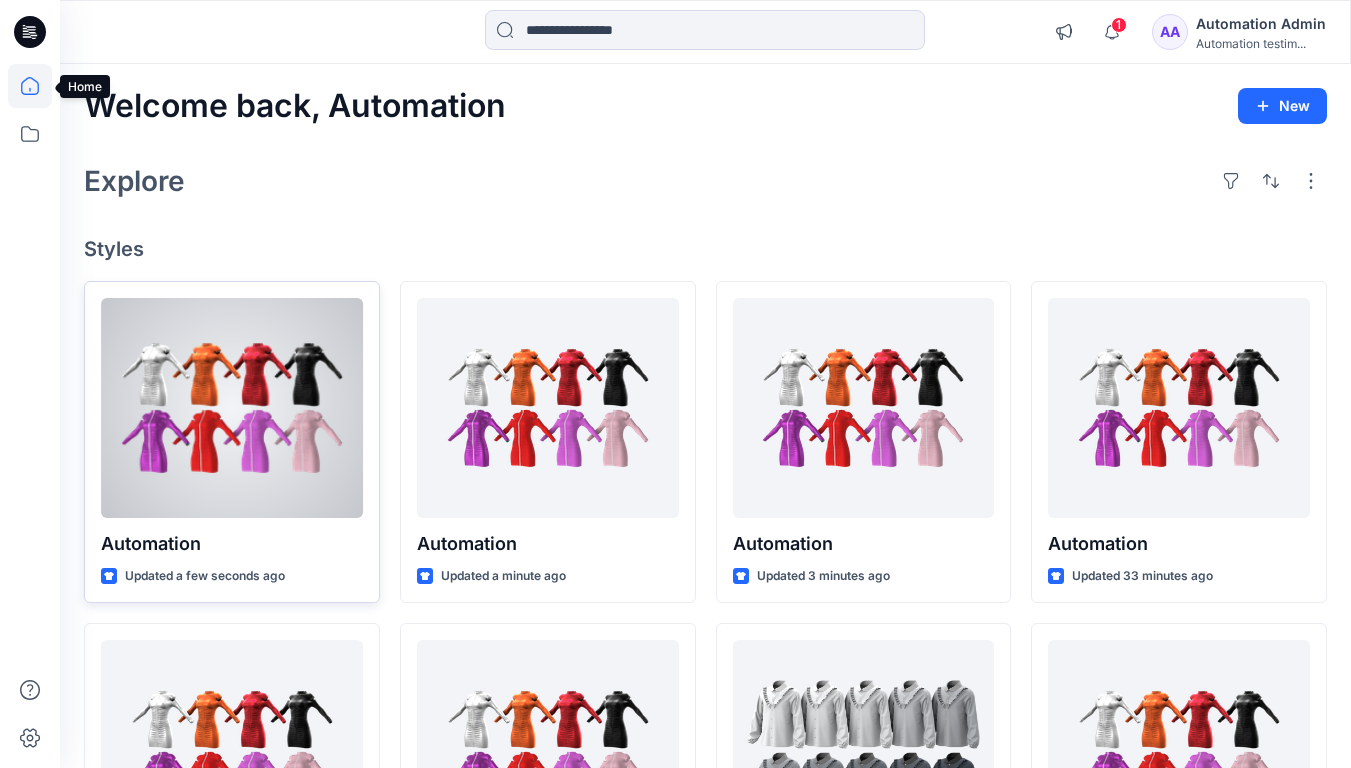 click at bounding box center (232, 408) 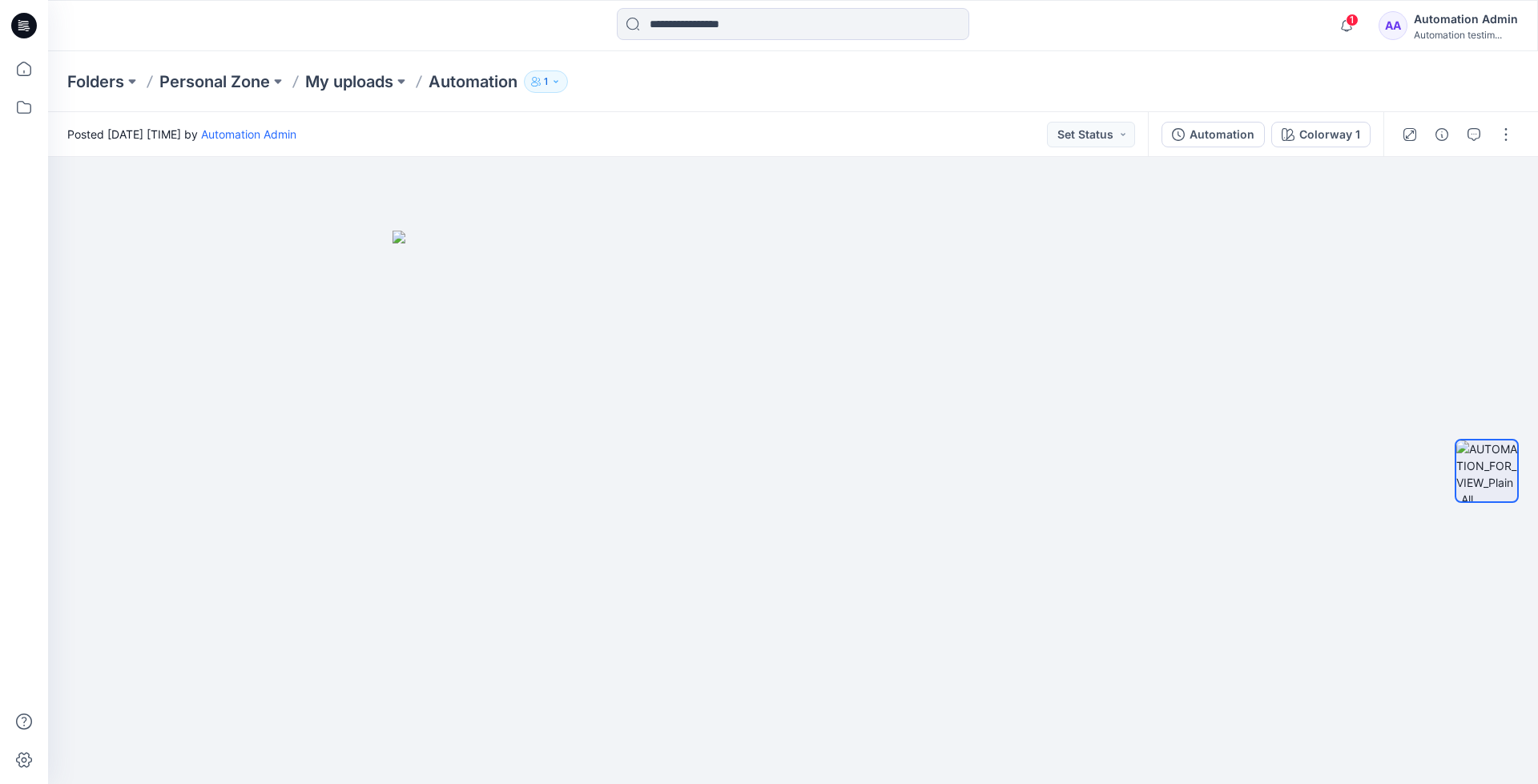 click on "Folders Personal Zone My uploads Automation 1" at bounding box center [793, 82] 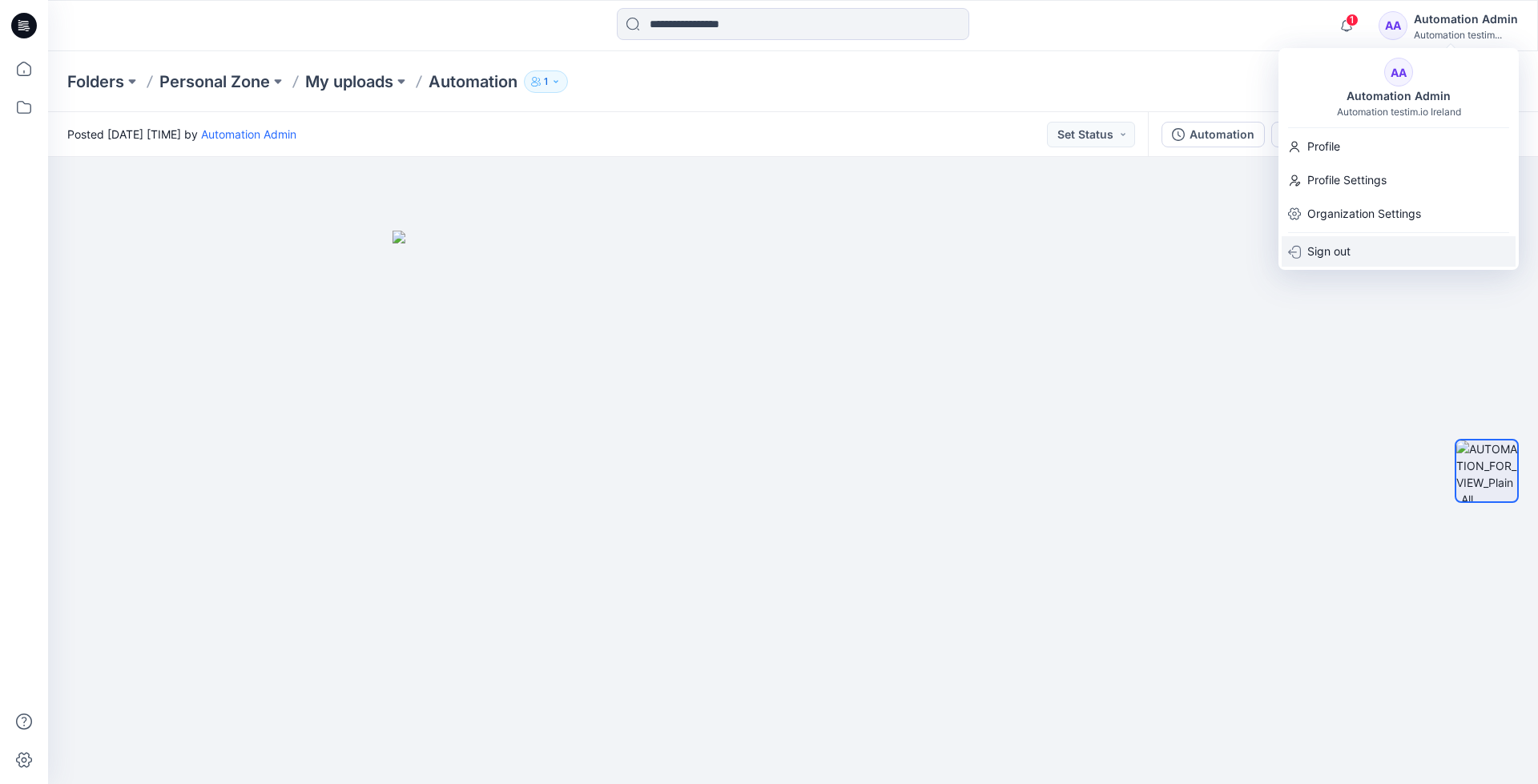 click on "Sign out" at bounding box center (1399, 251) 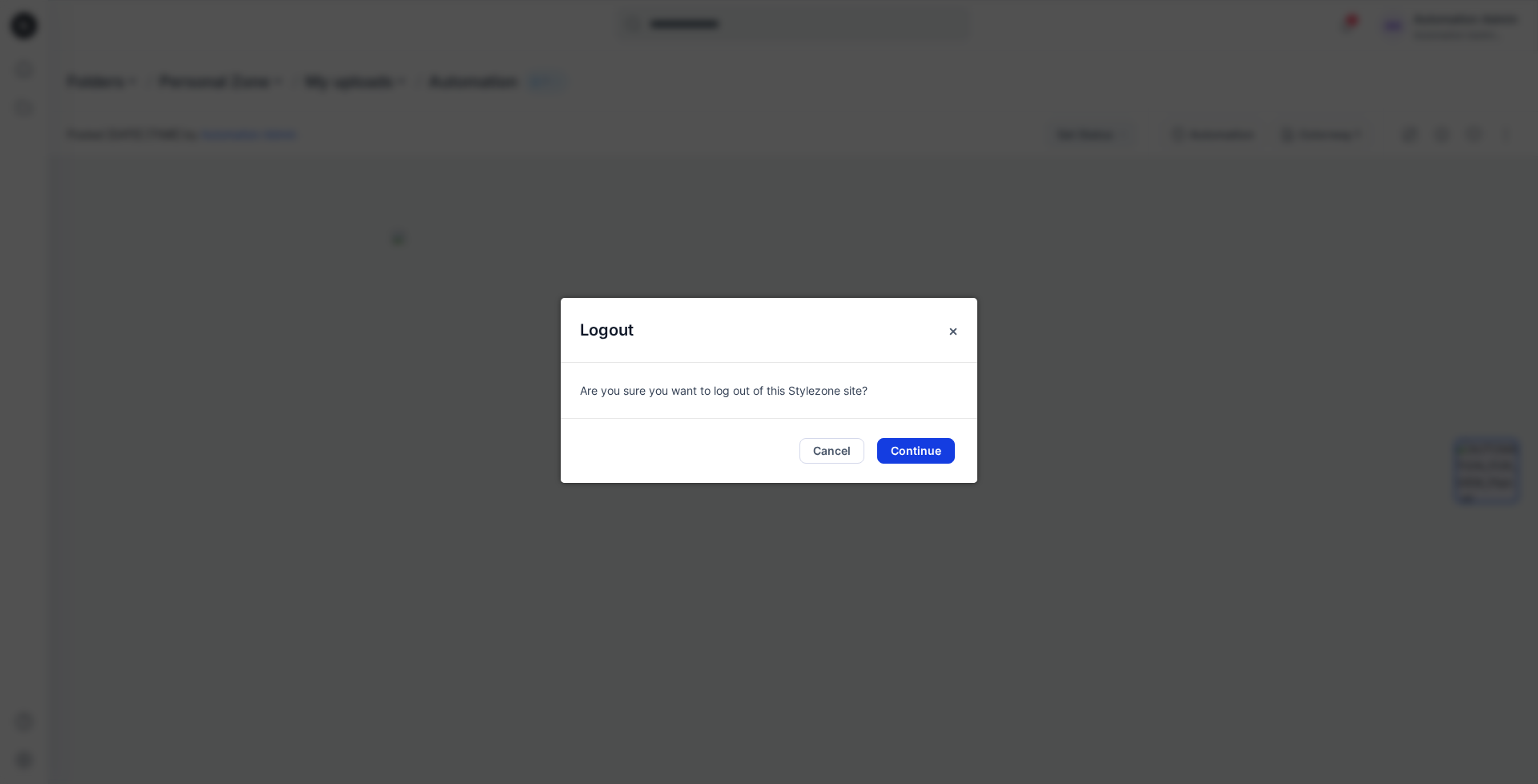 click on "Continue" at bounding box center (916, 451) 